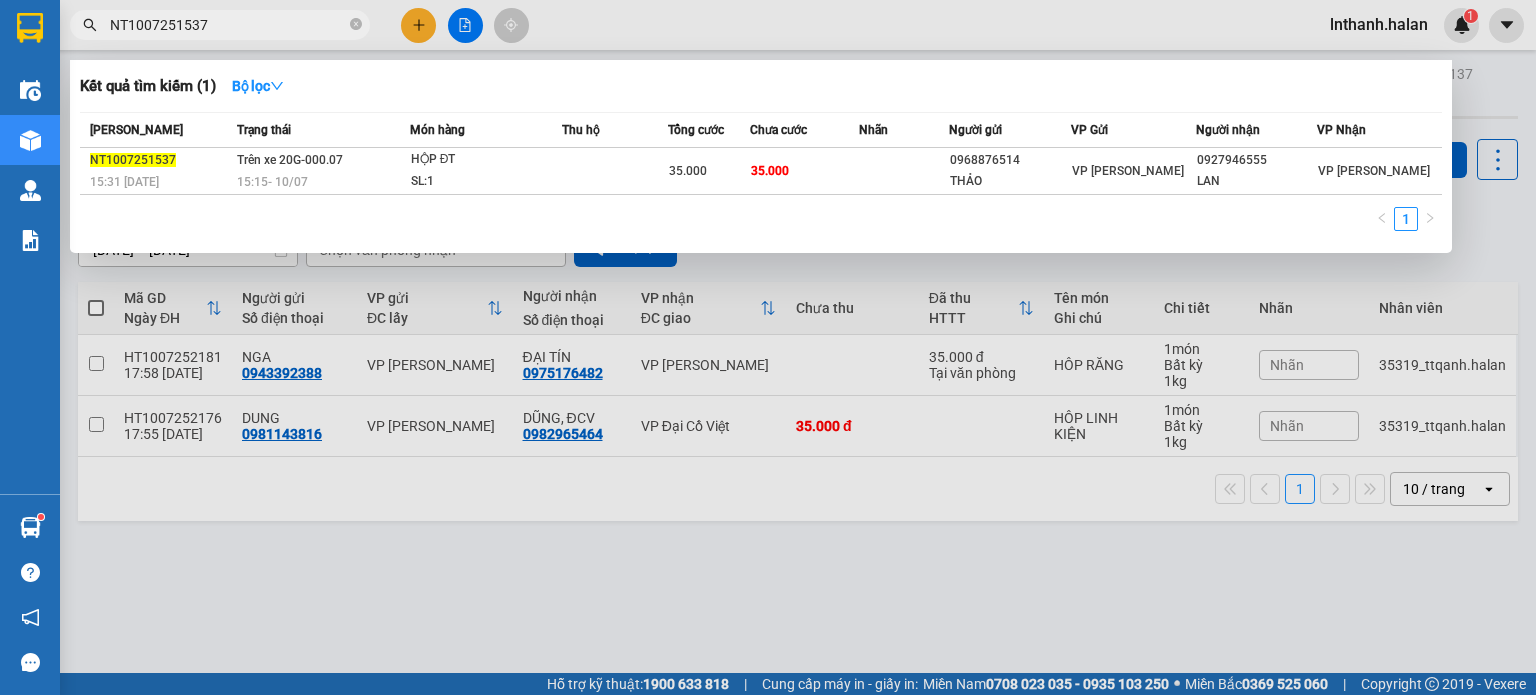 scroll, scrollTop: 0, scrollLeft: 0, axis: both 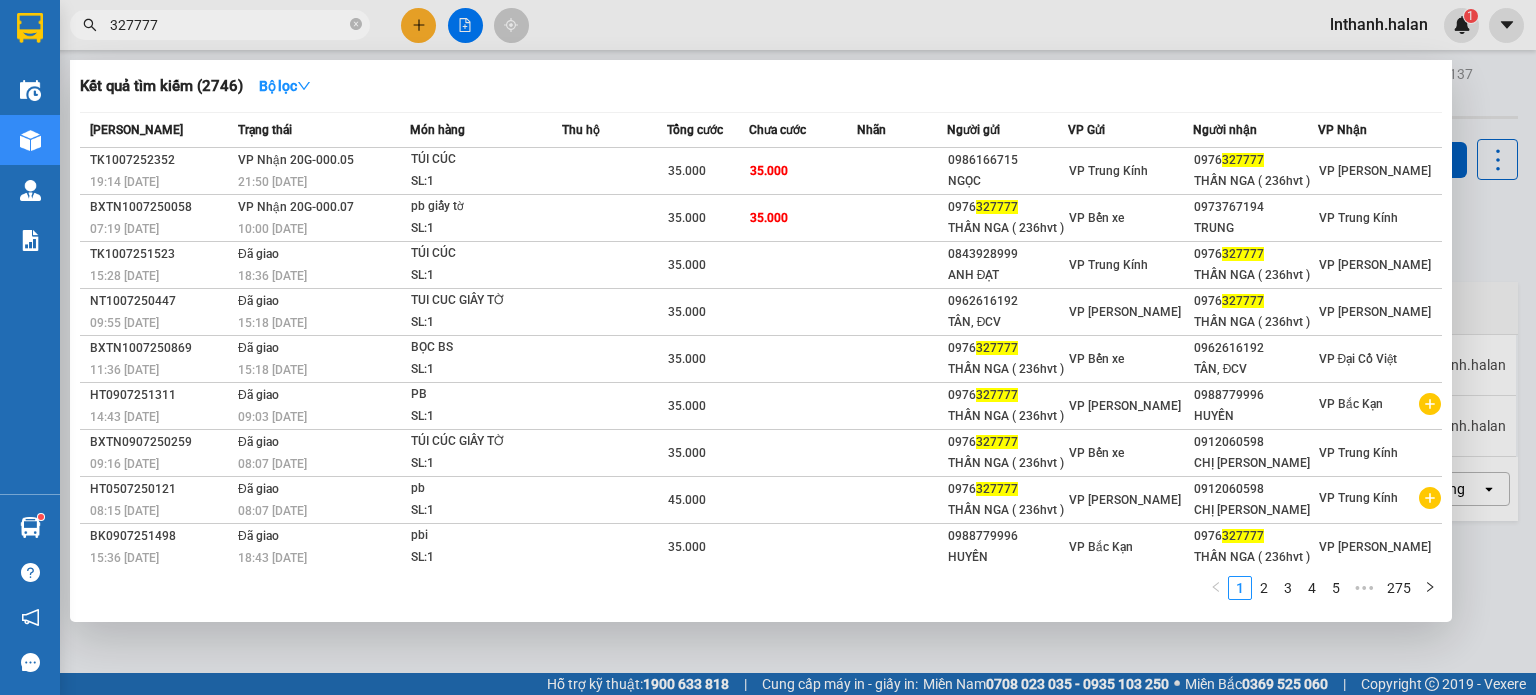 click on "327777" at bounding box center [228, 25] 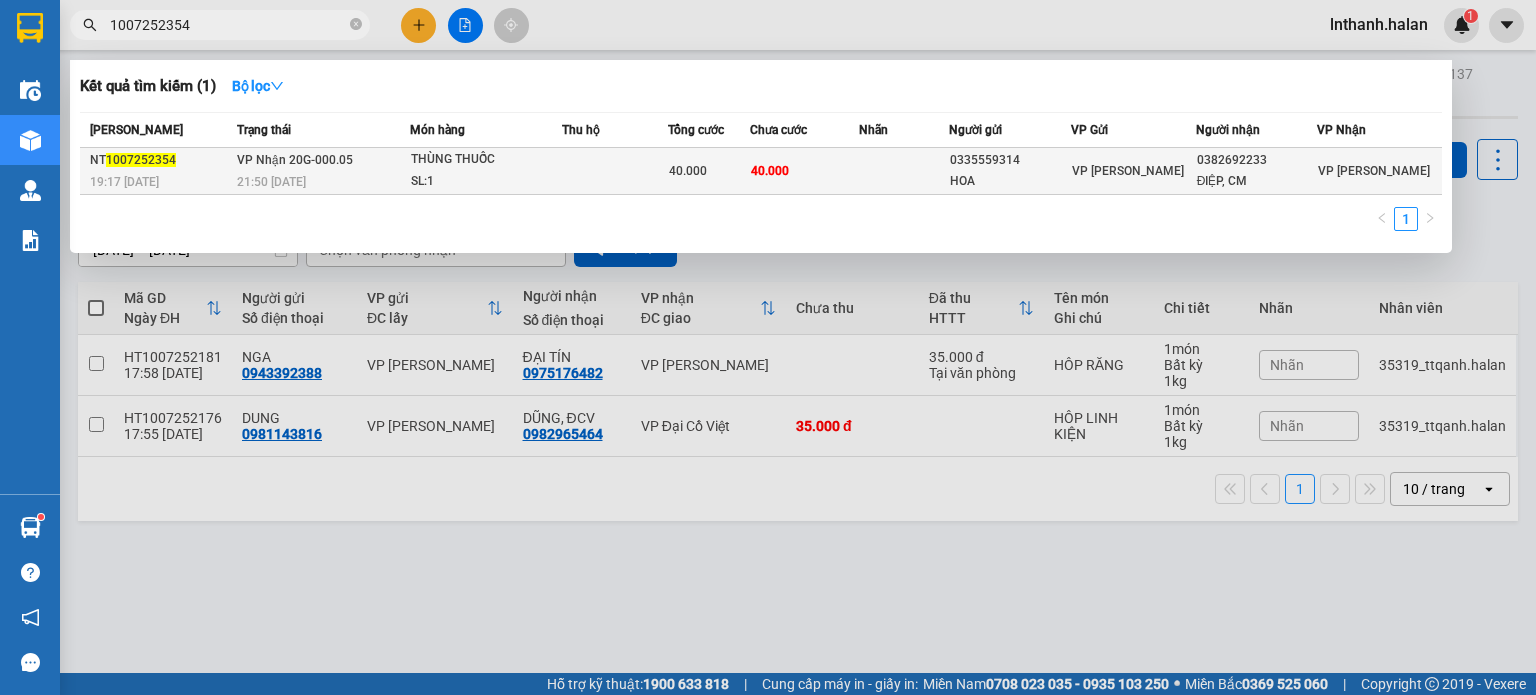 type on "1007252354" 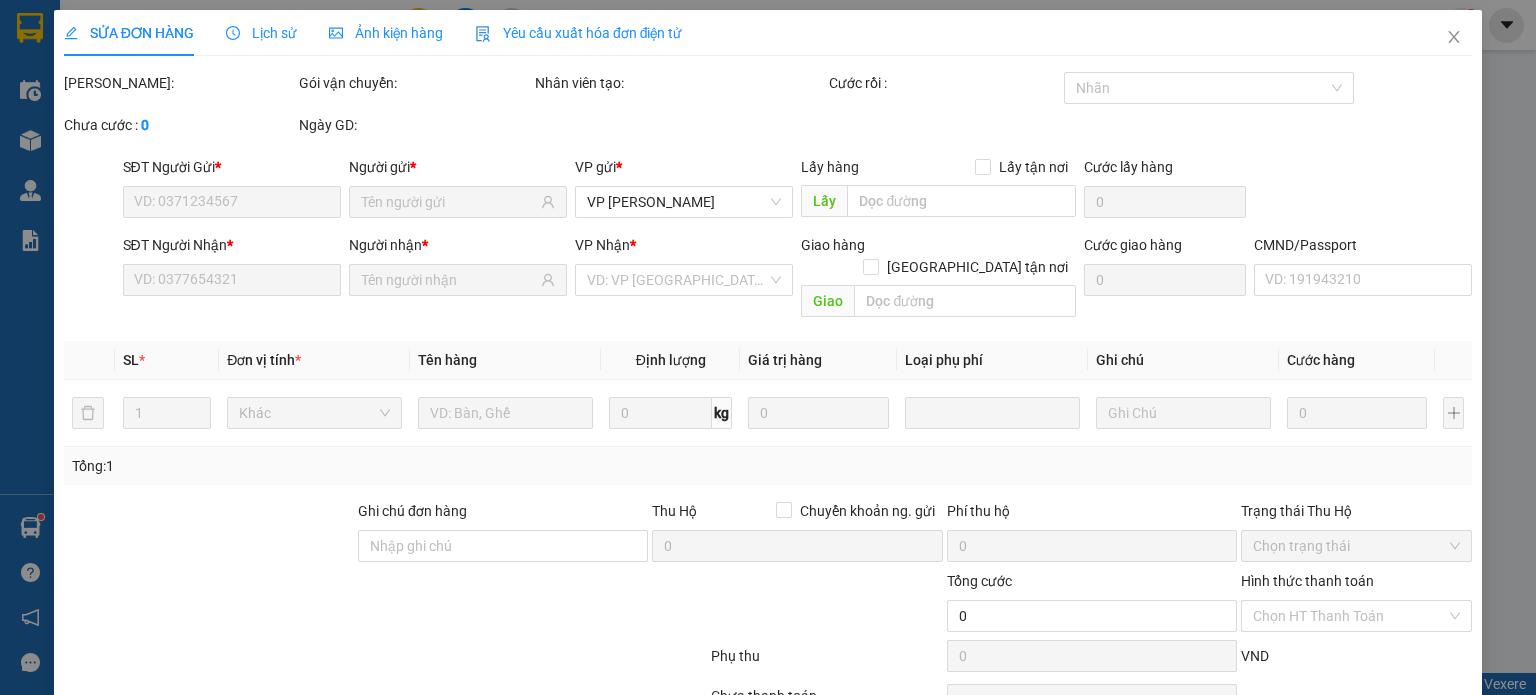 type on "0335559314" 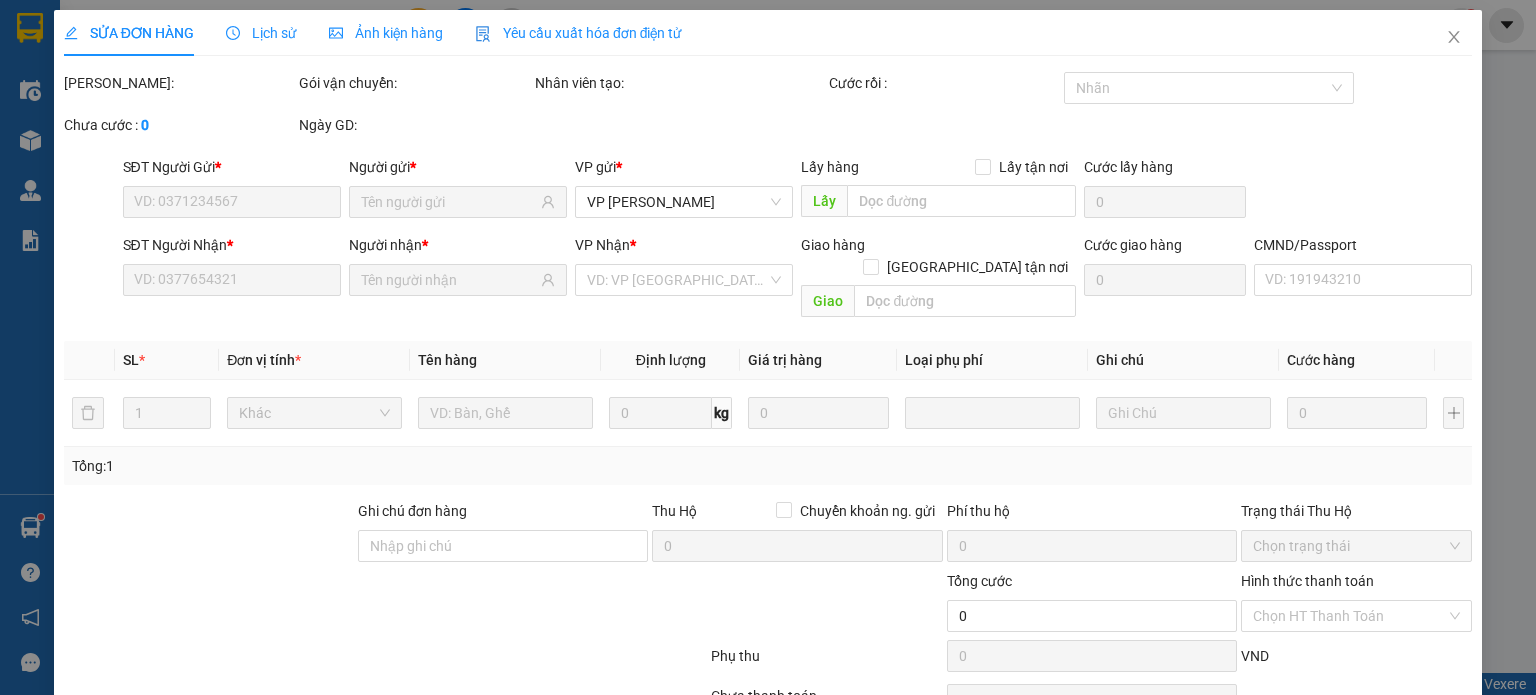 type on "HOA" 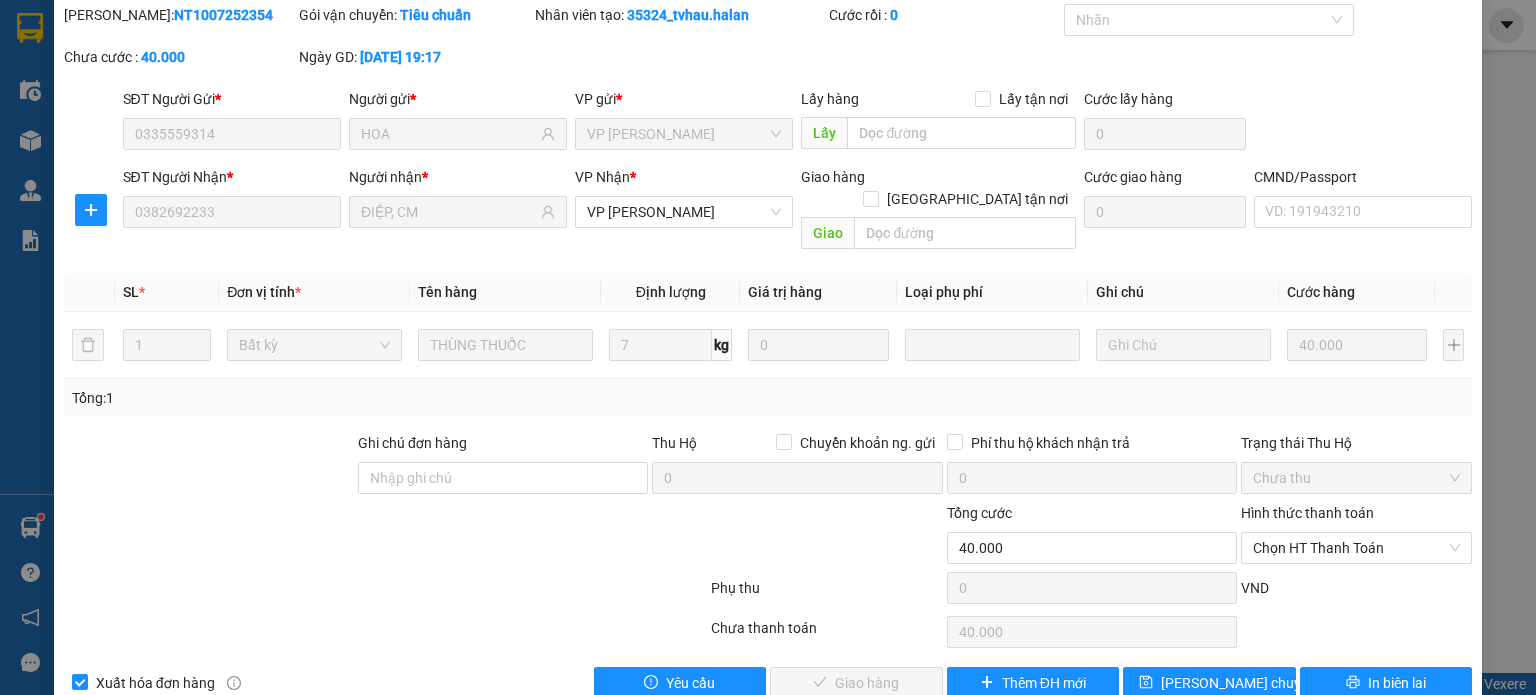 scroll, scrollTop: 87, scrollLeft: 0, axis: vertical 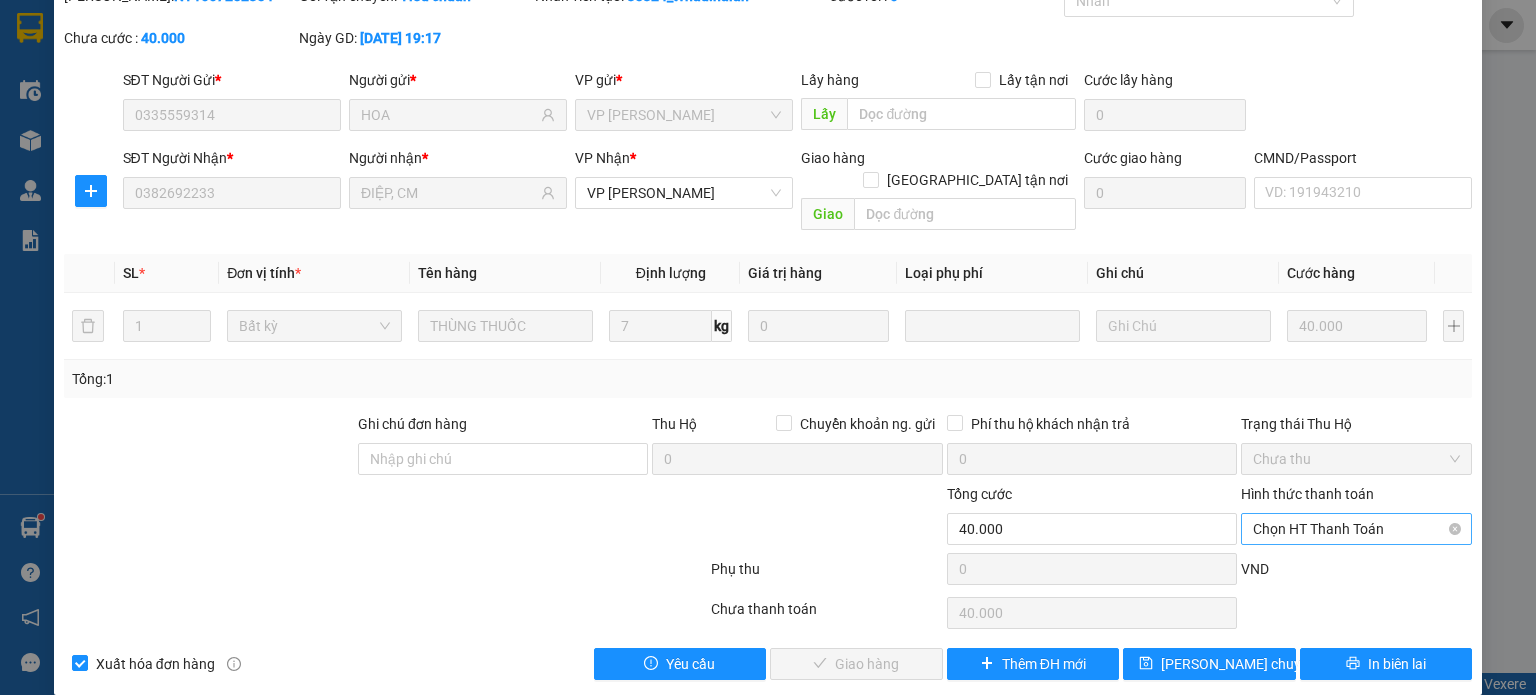 click on "Chọn HT Thanh Toán" at bounding box center (1356, 529) 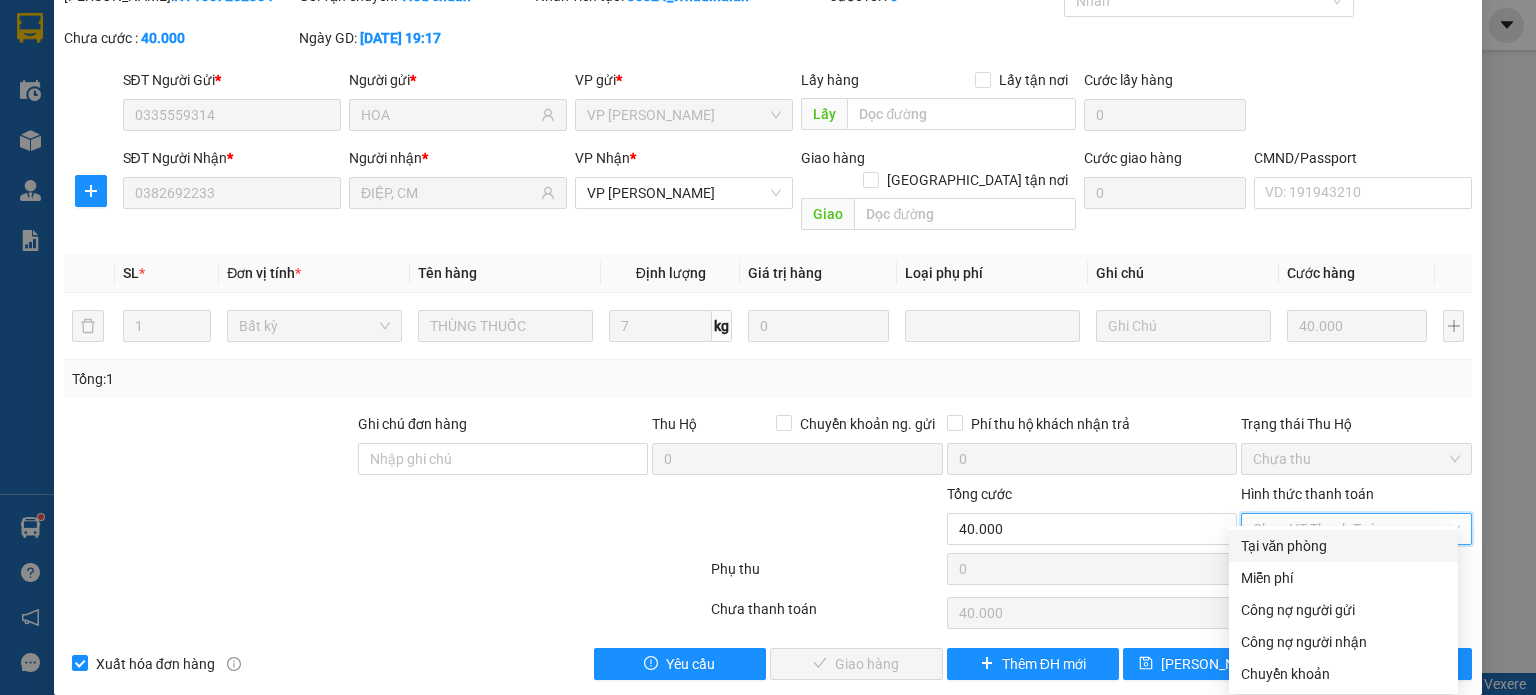 click on "Tại văn phòng" at bounding box center [1343, 546] 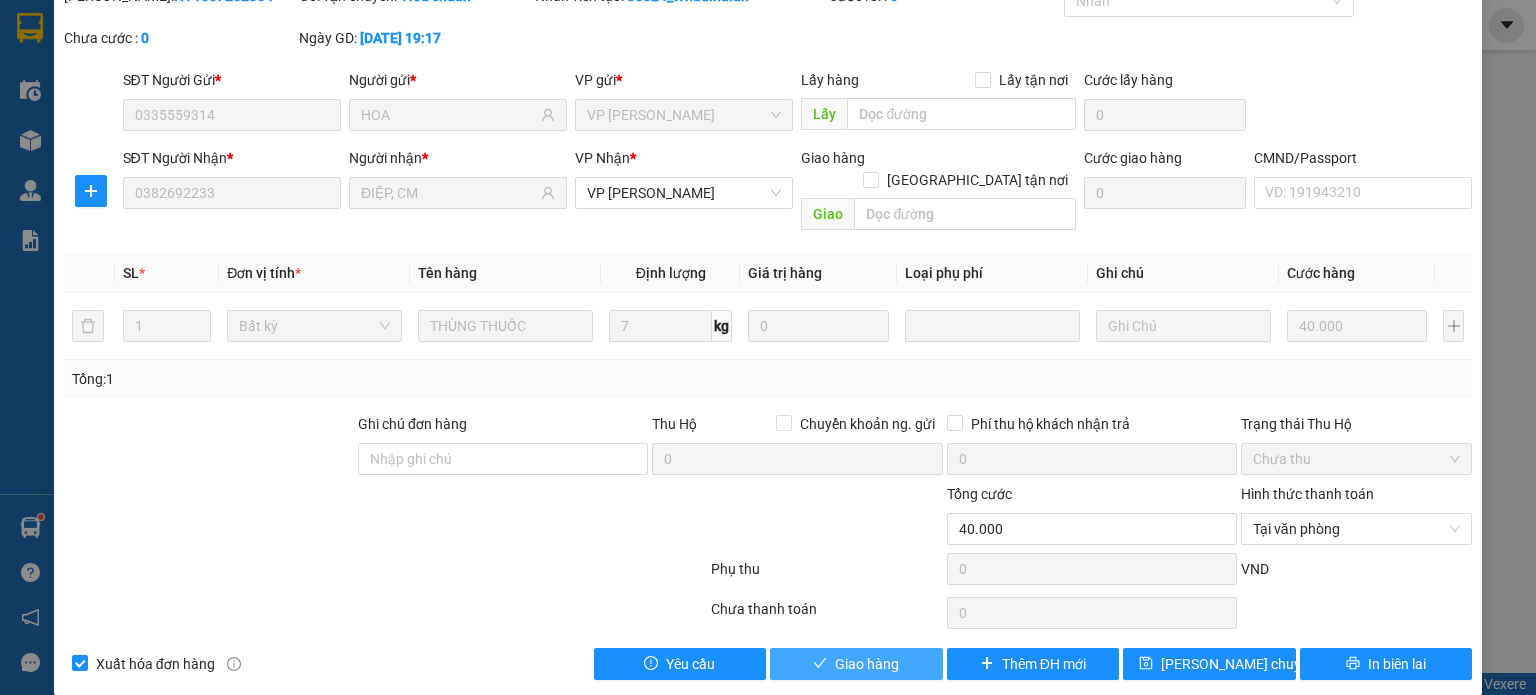 click on "Giao hàng" at bounding box center [867, 664] 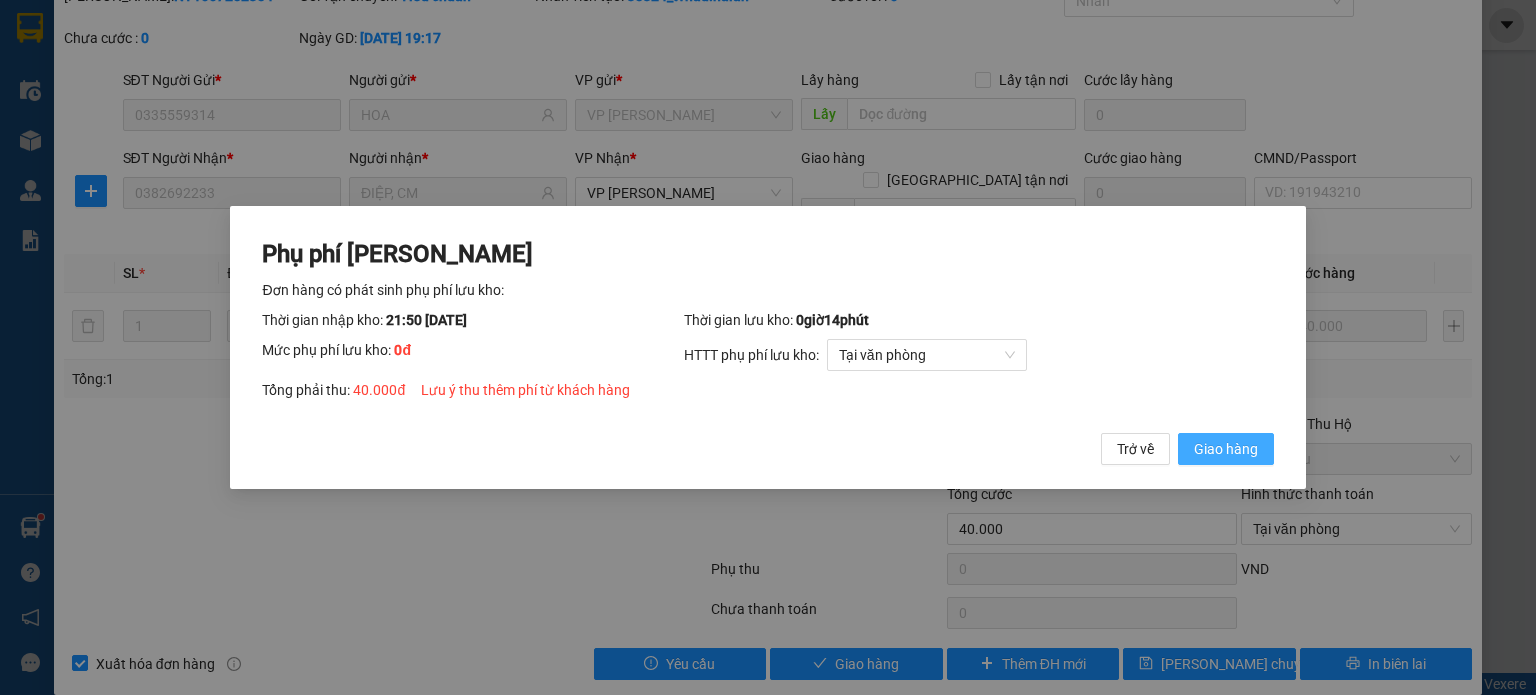 click on "Giao hàng" at bounding box center (1226, 449) 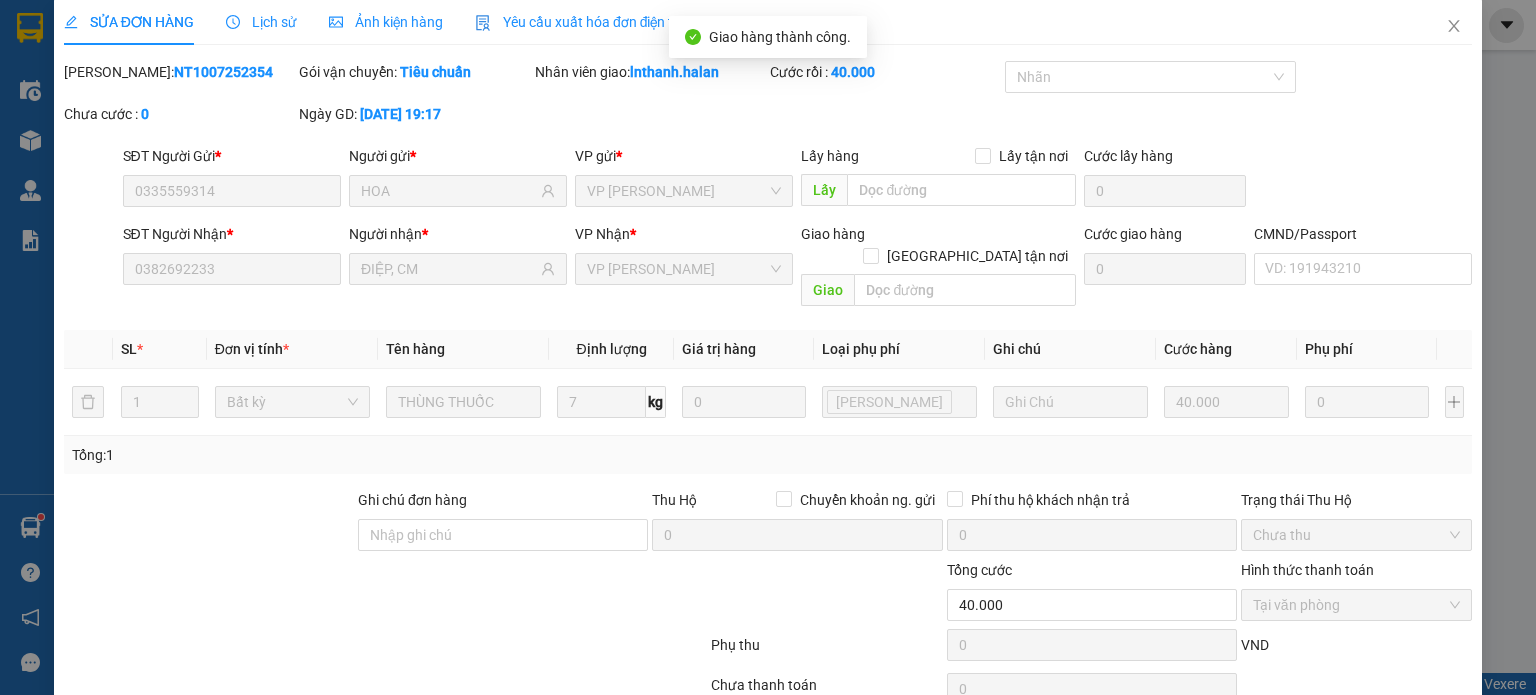scroll, scrollTop: 0, scrollLeft: 0, axis: both 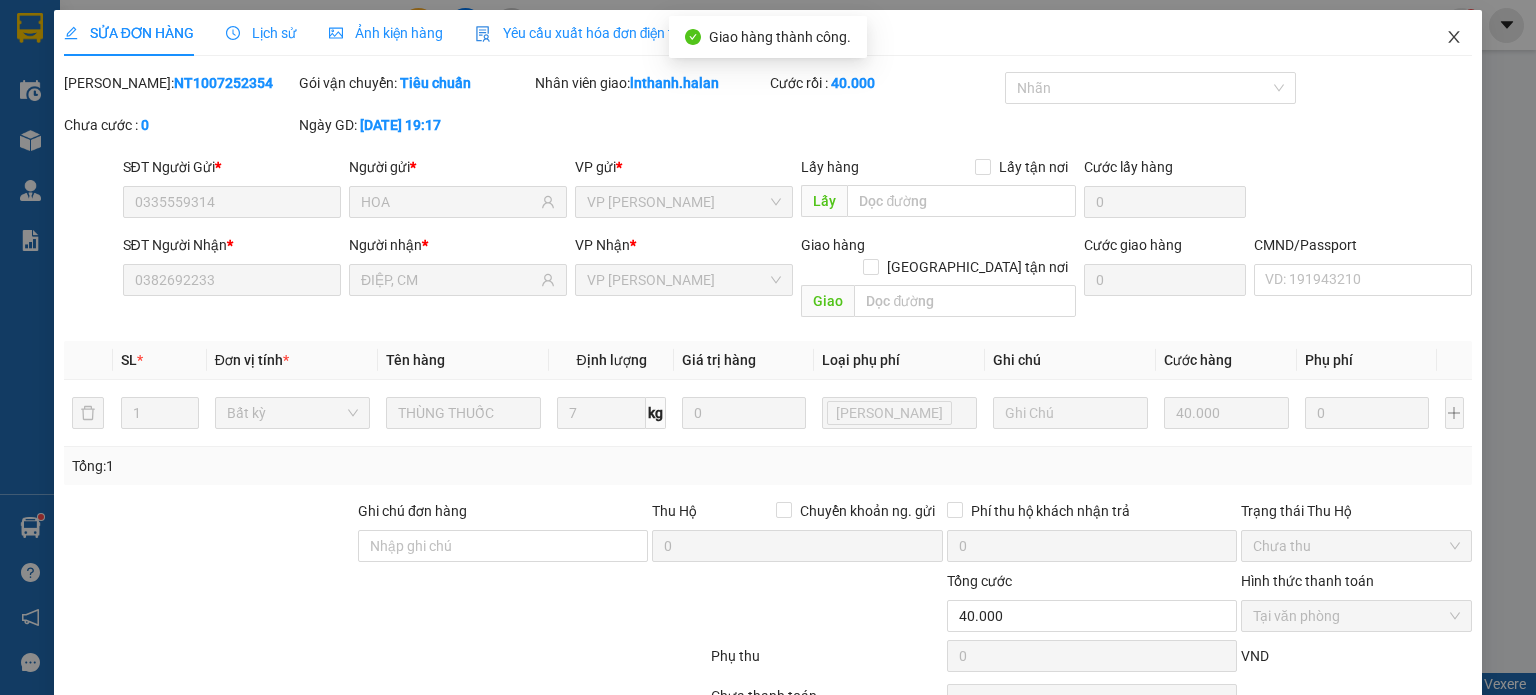 click at bounding box center (1454, 38) 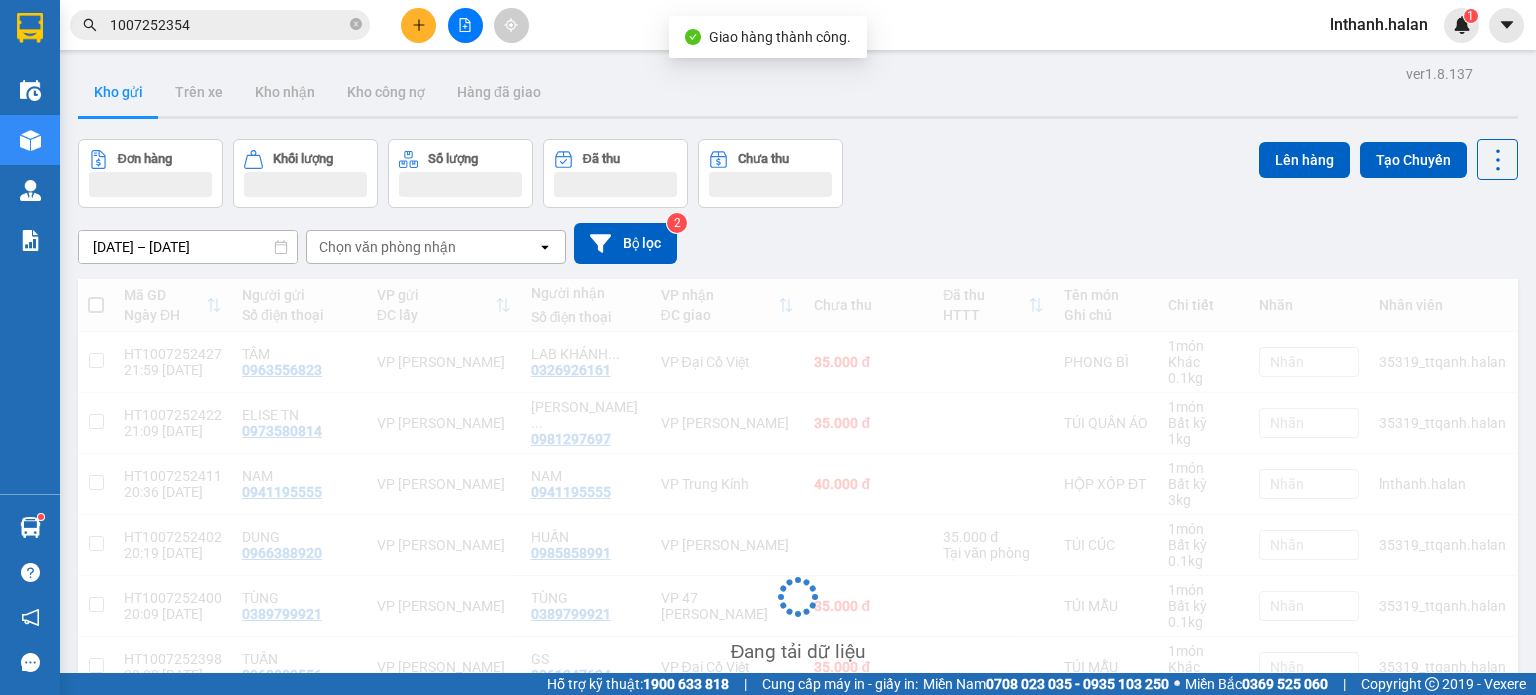 click on "1007252354" at bounding box center [228, 25] 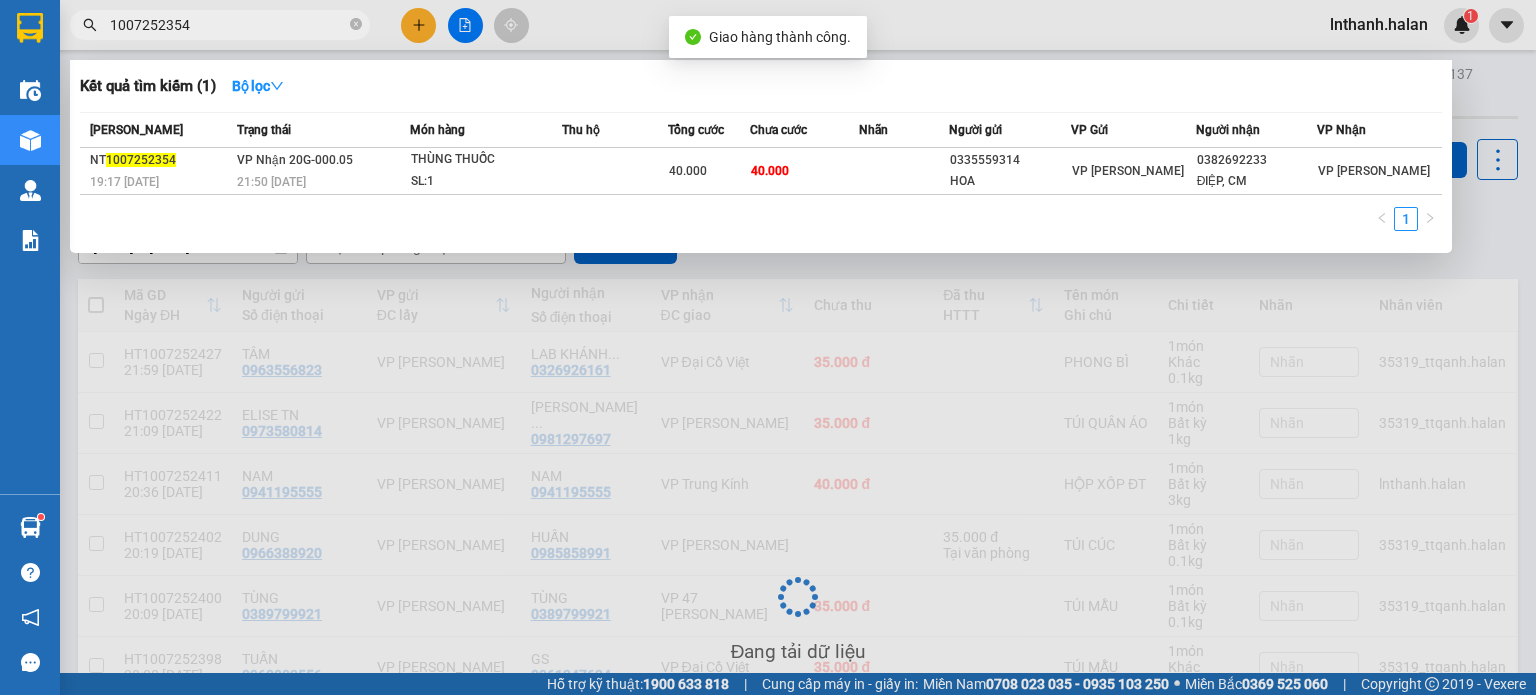 click on "1007252354" at bounding box center (228, 25) 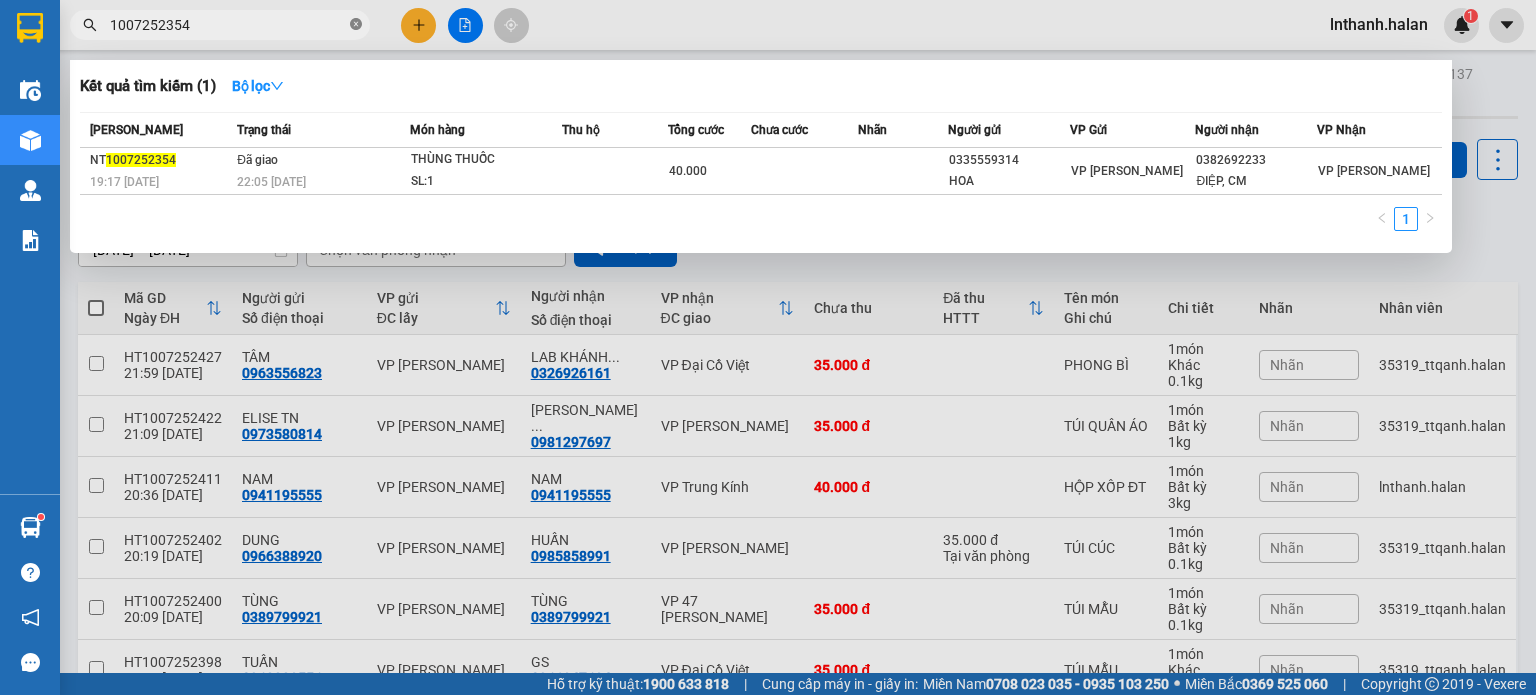 click 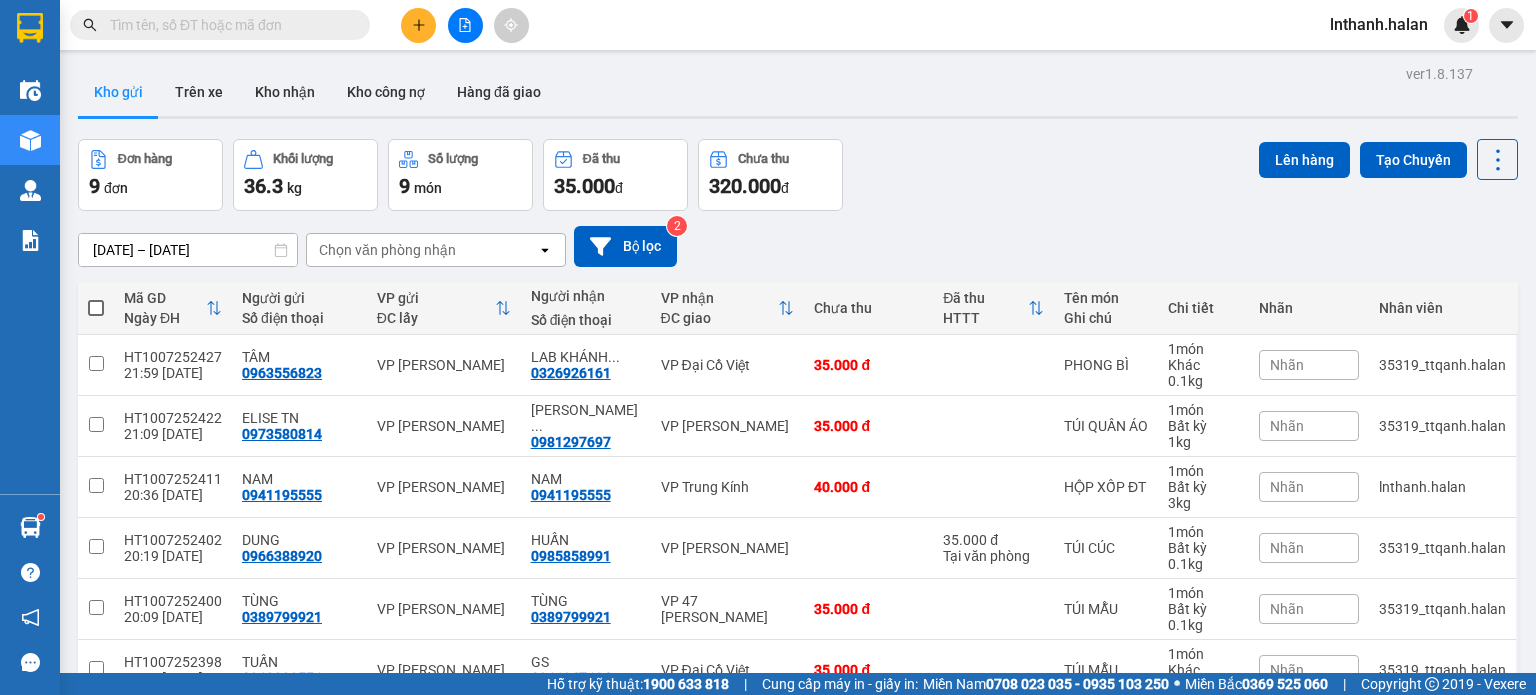 click at bounding box center (228, 25) 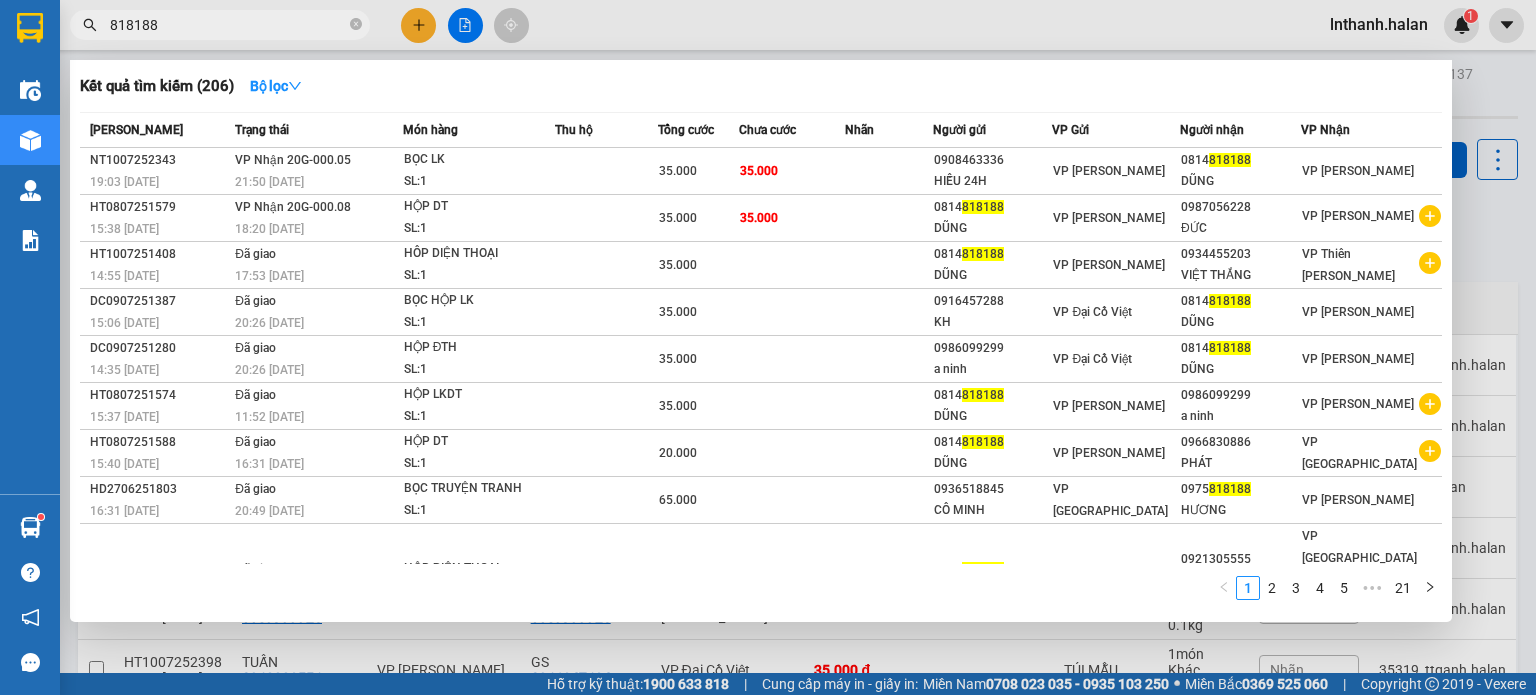 click on "818188" at bounding box center (228, 25) 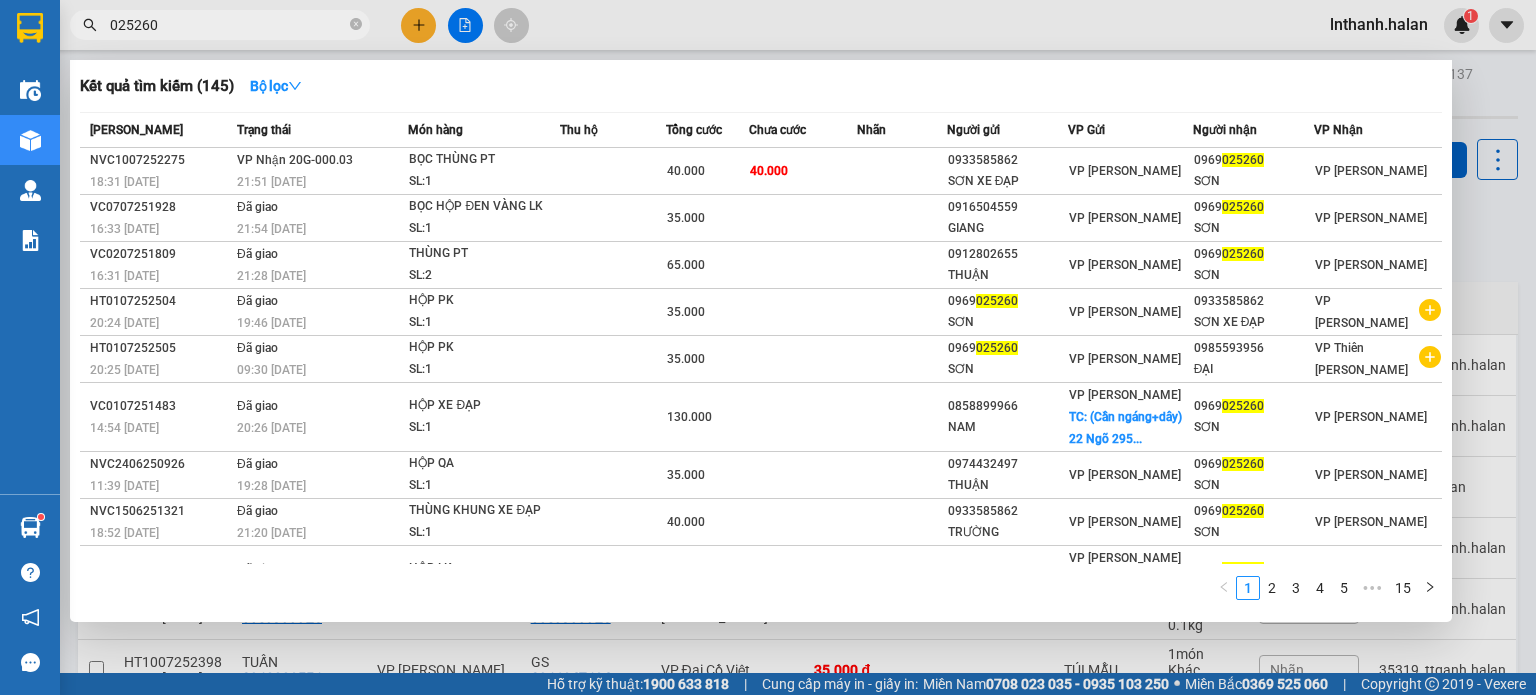 type on "025260" 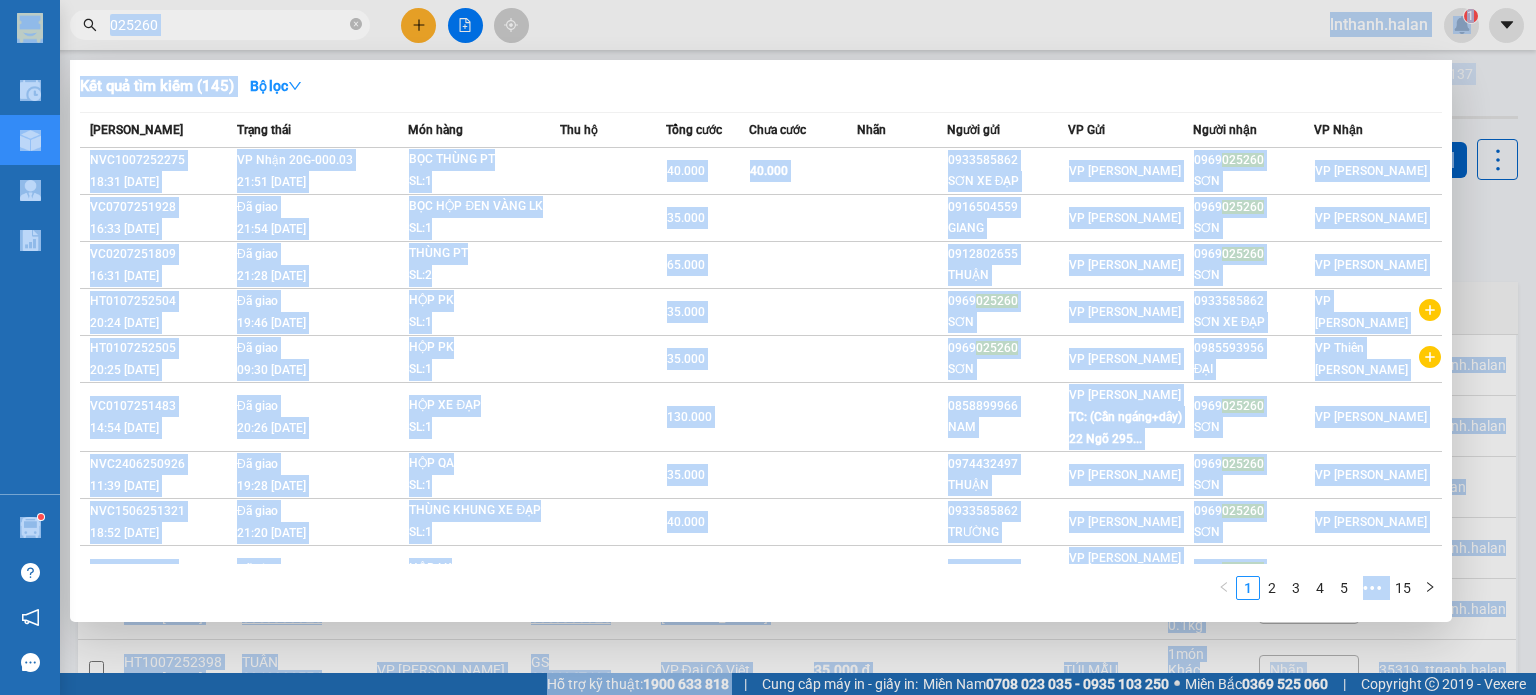 click on "Kết quả tìm kiếm ( 145 )  Bộ lọc" at bounding box center (761, 86) 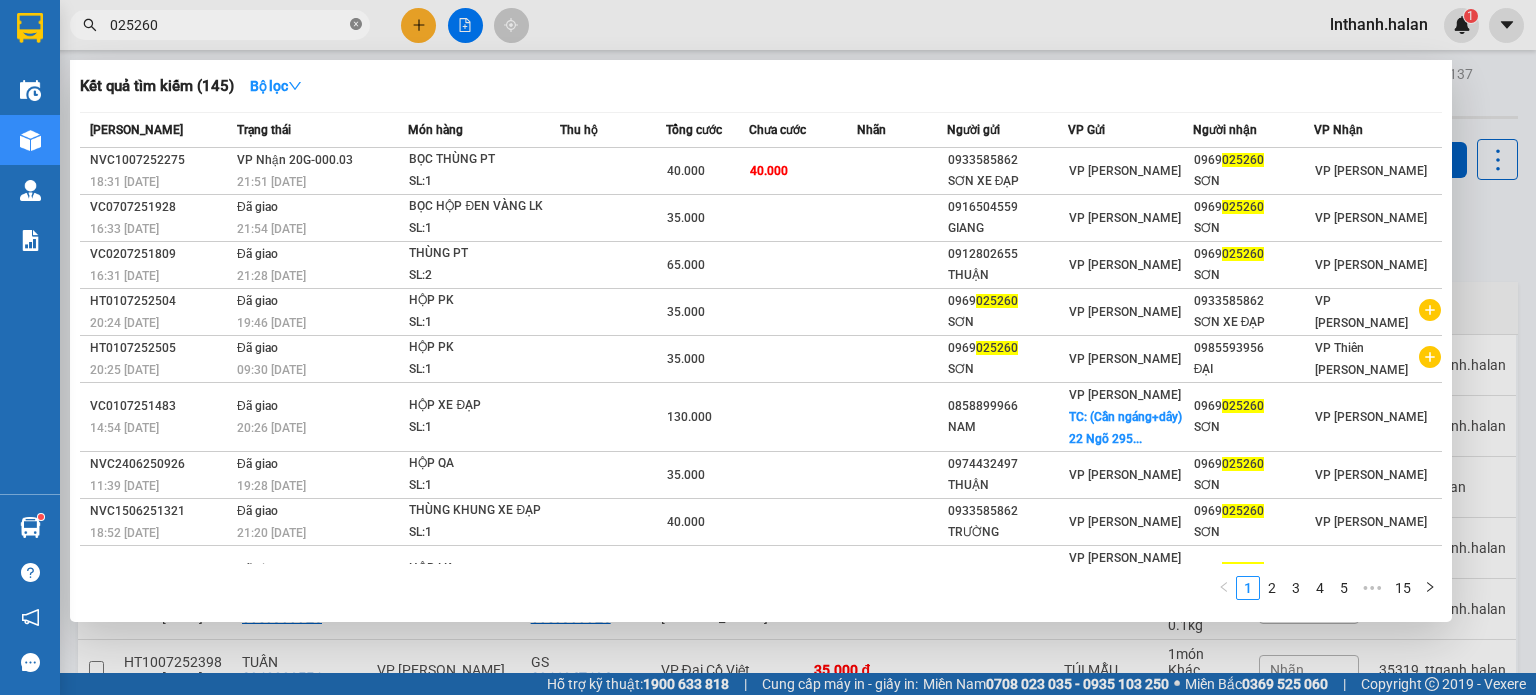 click 